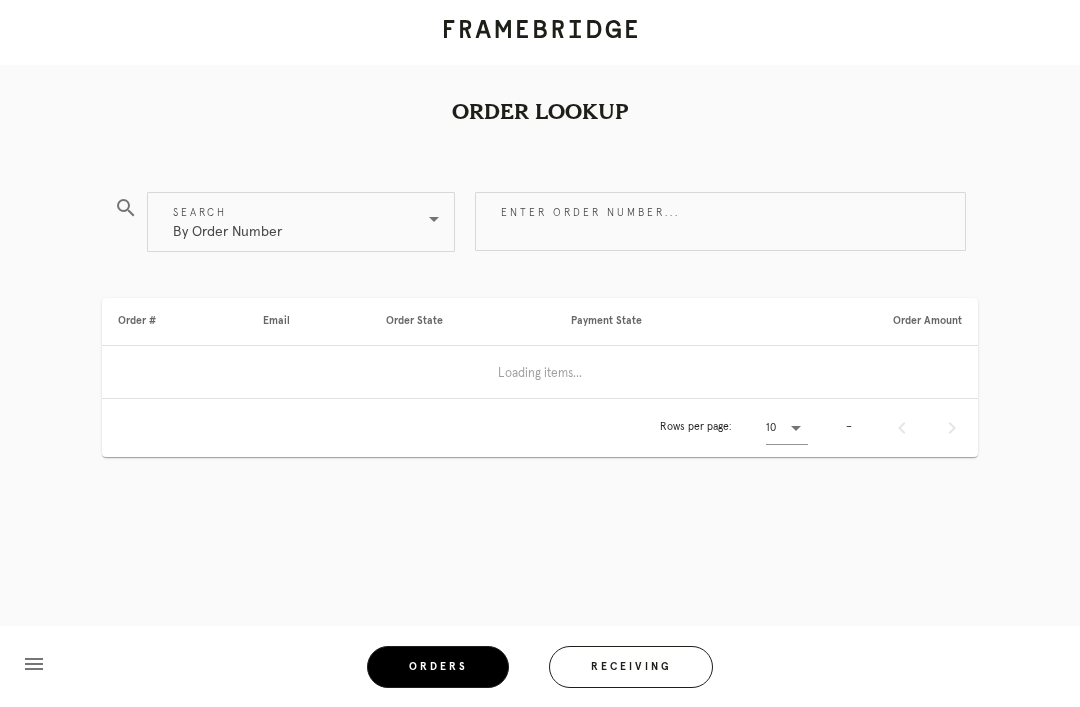 scroll, scrollTop: 64, scrollLeft: 0, axis: vertical 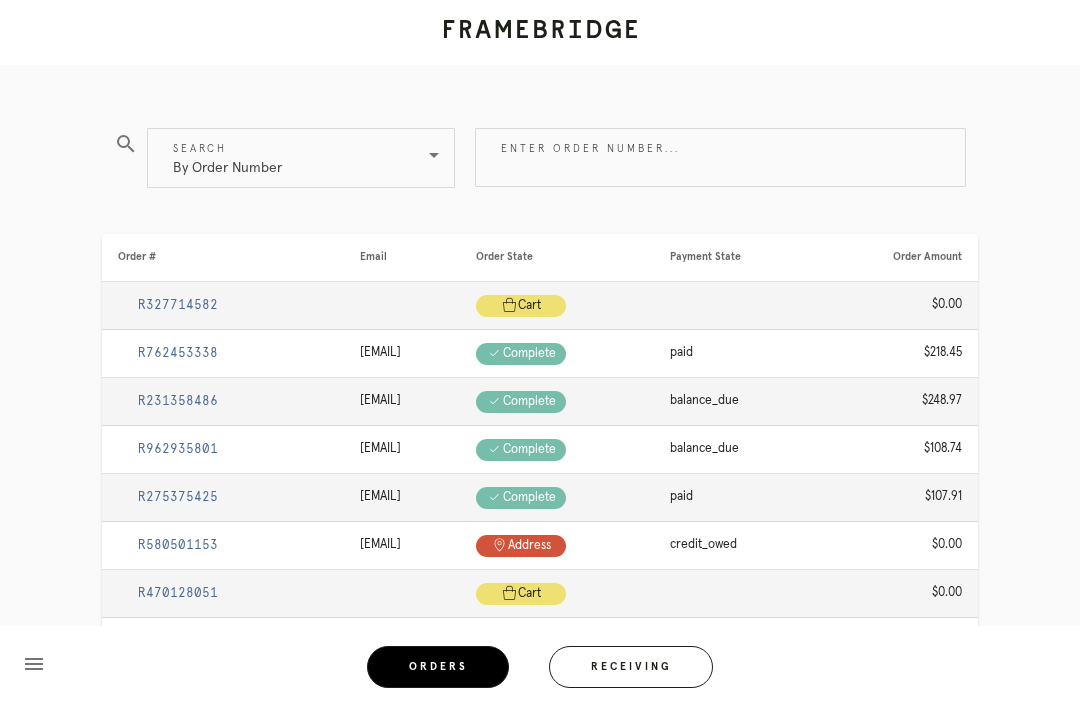 click on "Enter order number..." at bounding box center (720, 157) 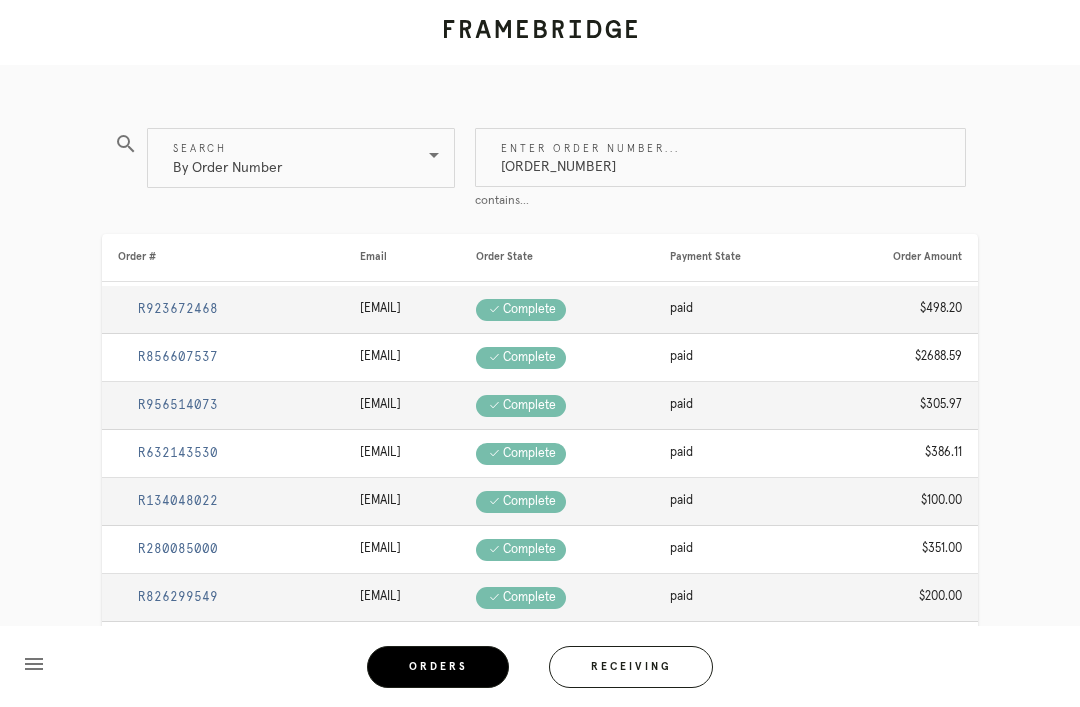 type on "[ORDER_NUMBER]" 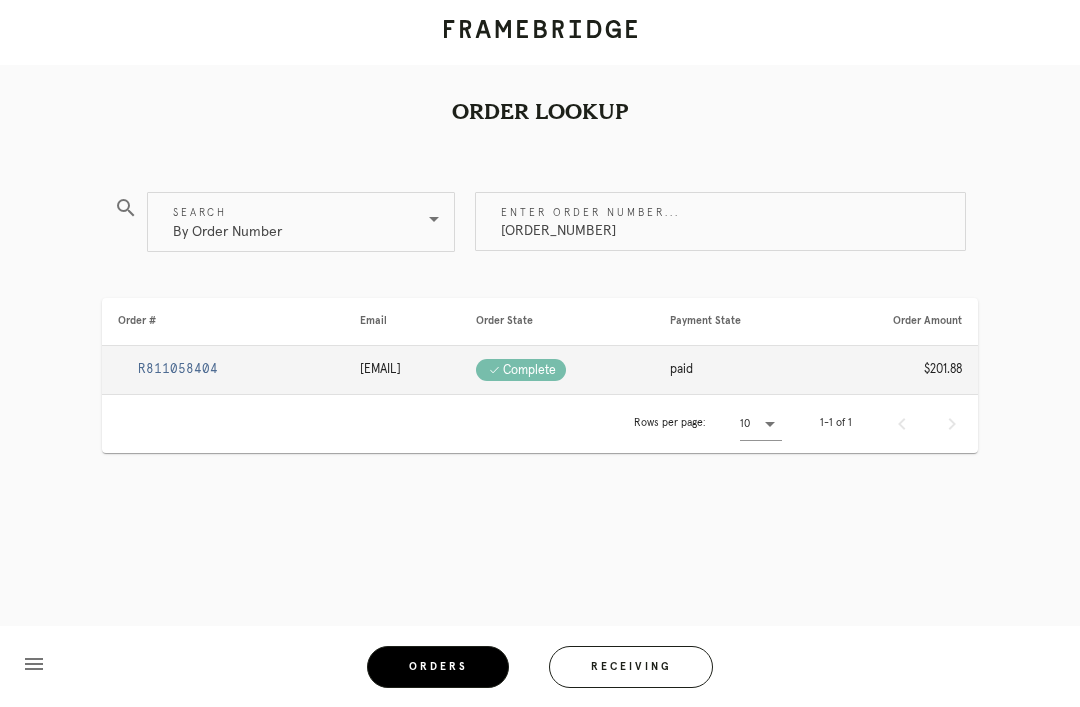 click on "R811058404" at bounding box center (178, 369) 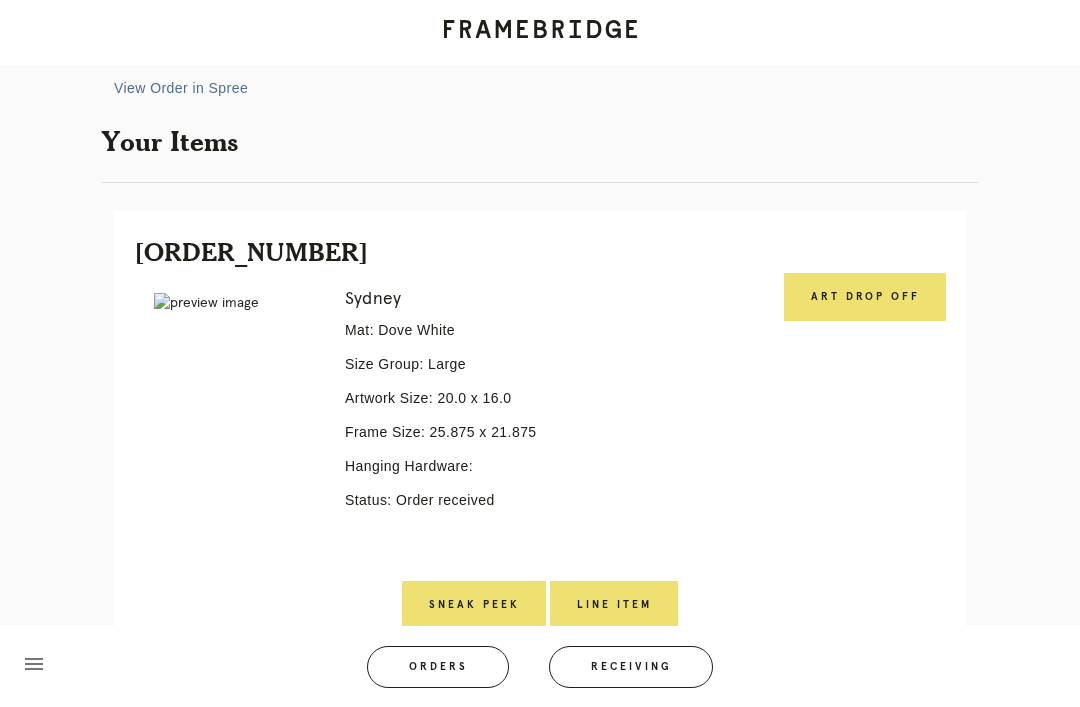 scroll, scrollTop: 310, scrollLeft: 0, axis: vertical 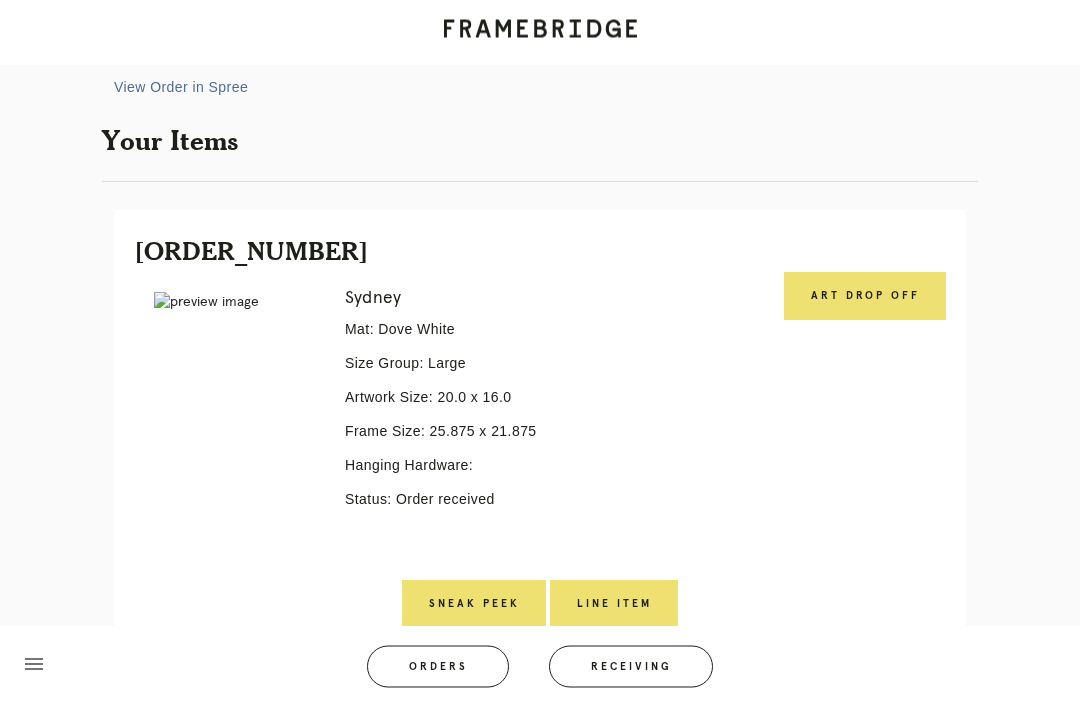 click at bounding box center (206, 303) 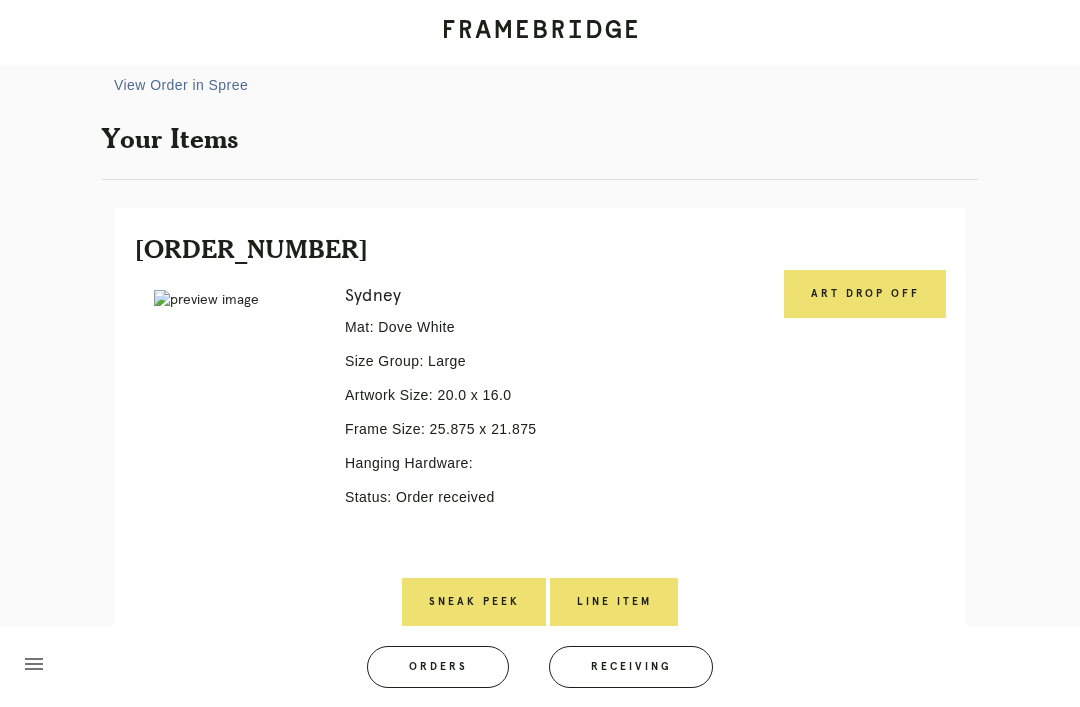 click on "Art drop off" at bounding box center [865, 294] 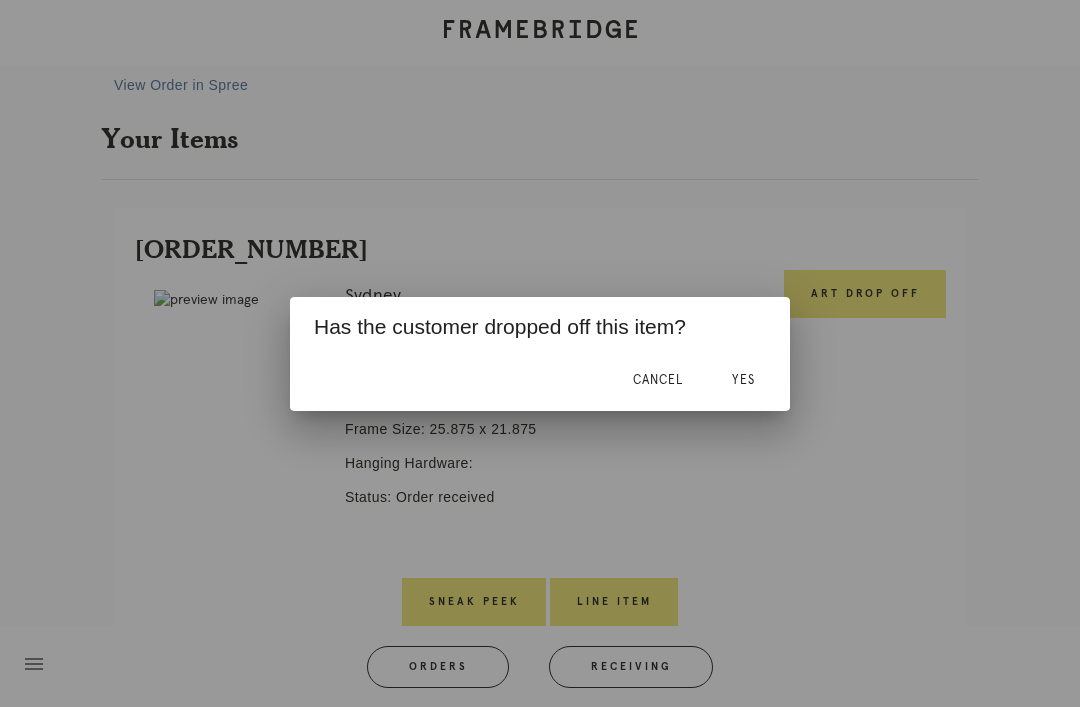 click on "Yes" at bounding box center [743, 380] 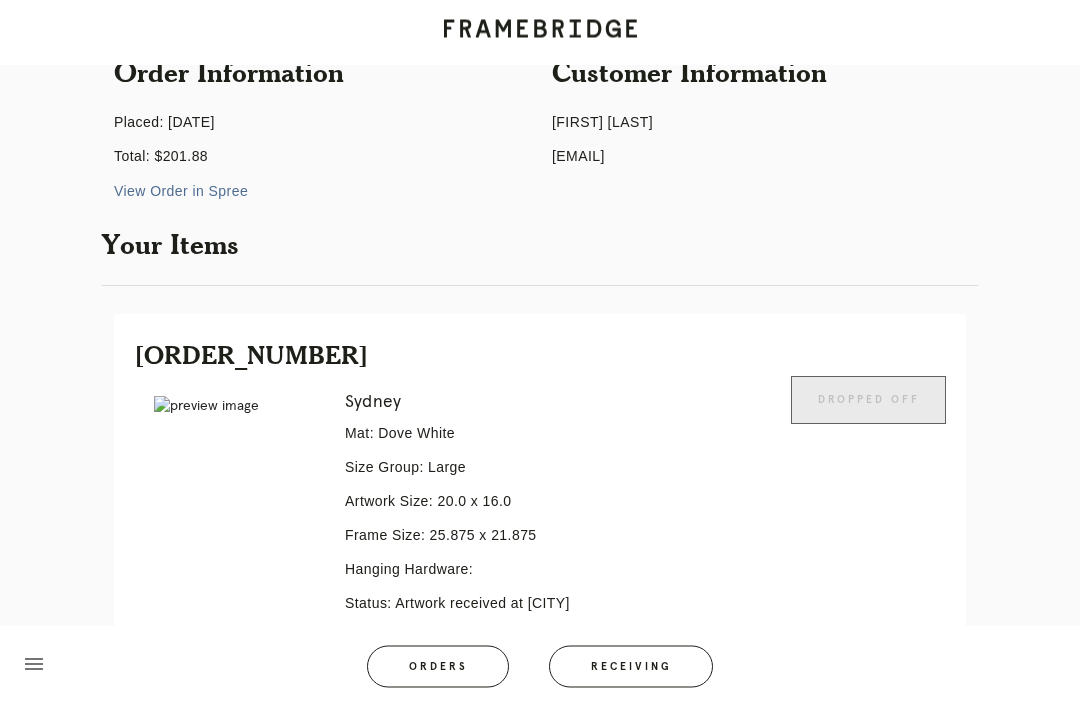 scroll, scrollTop: 313, scrollLeft: 0, axis: vertical 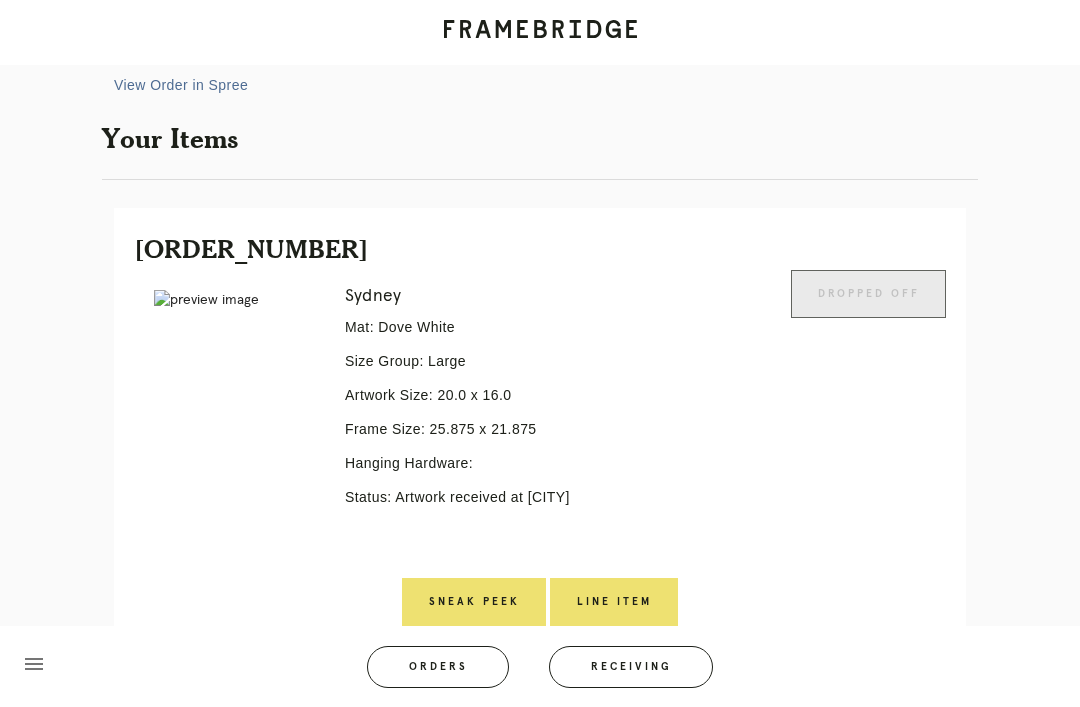 click on "Line Item" at bounding box center (614, 602) 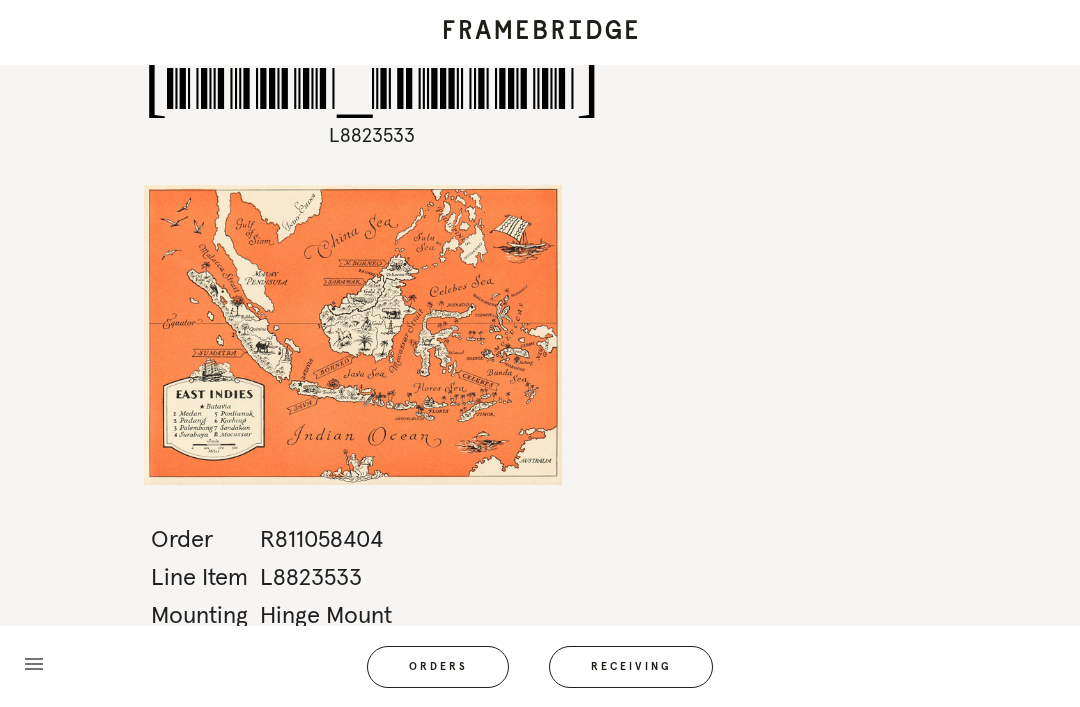 scroll, scrollTop: 0, scrollLeft: 0, axis: both 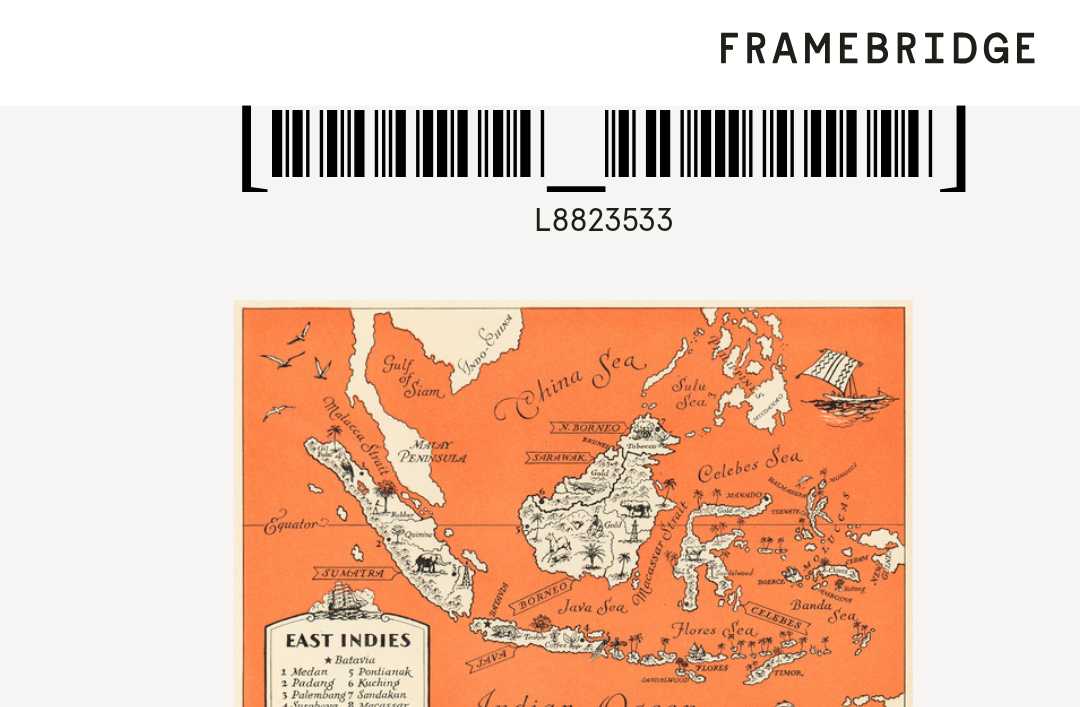 click at bounding box center (540, 32) 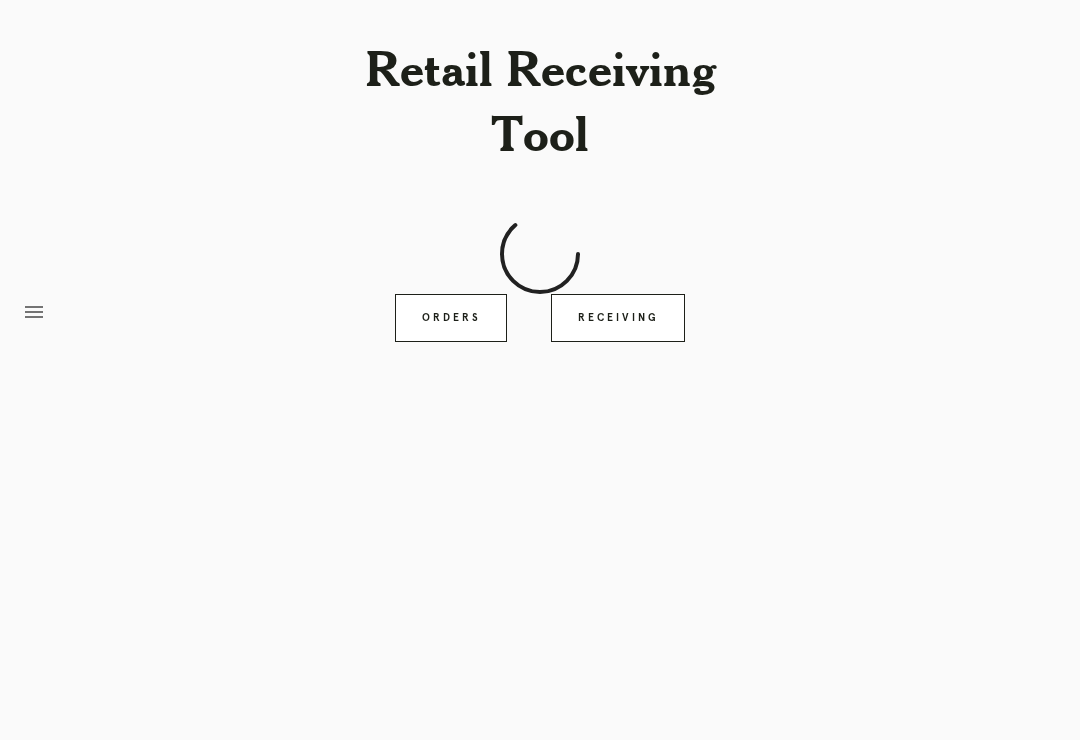 scroll, scrollTop: 0, scrollLeft: 0, axis: both 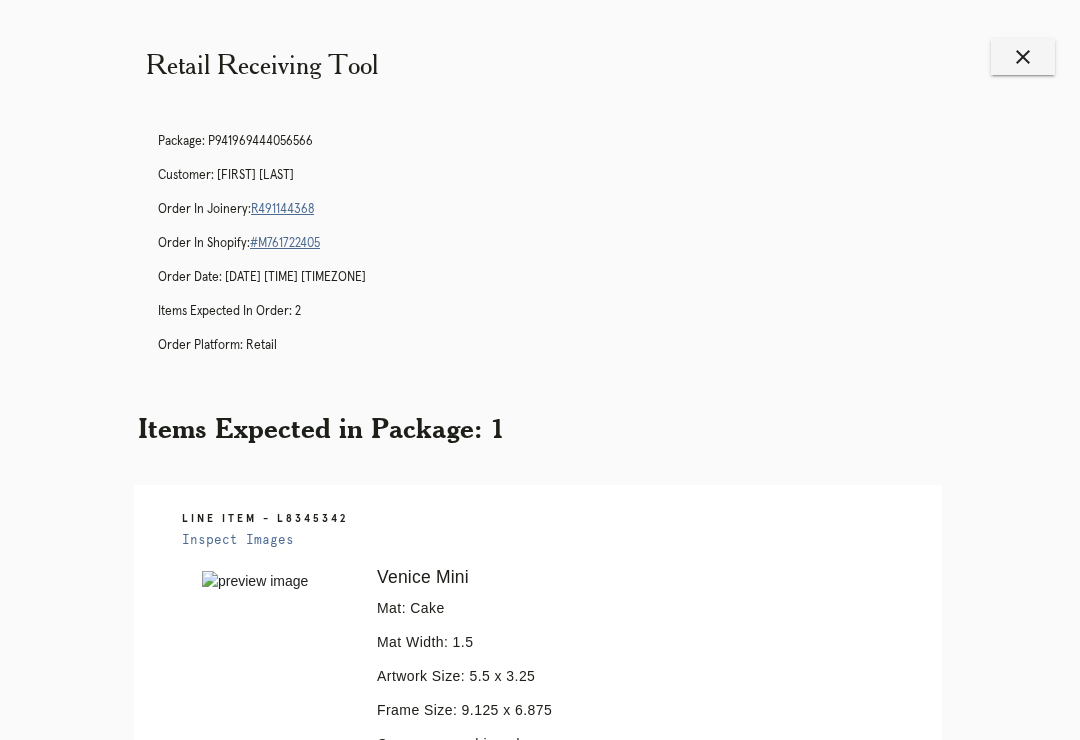 click on "Receiving" at bounding box center (618, 1182) 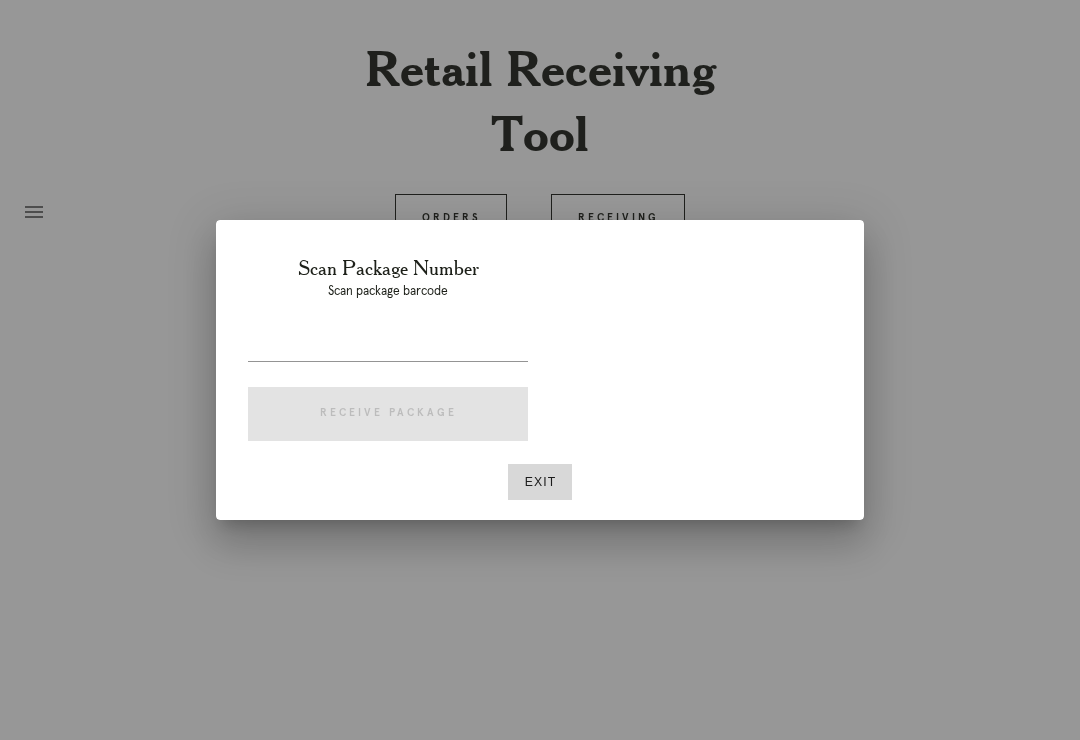 scroll, scrollTop: 0, scrollLeft: 0, axis: both 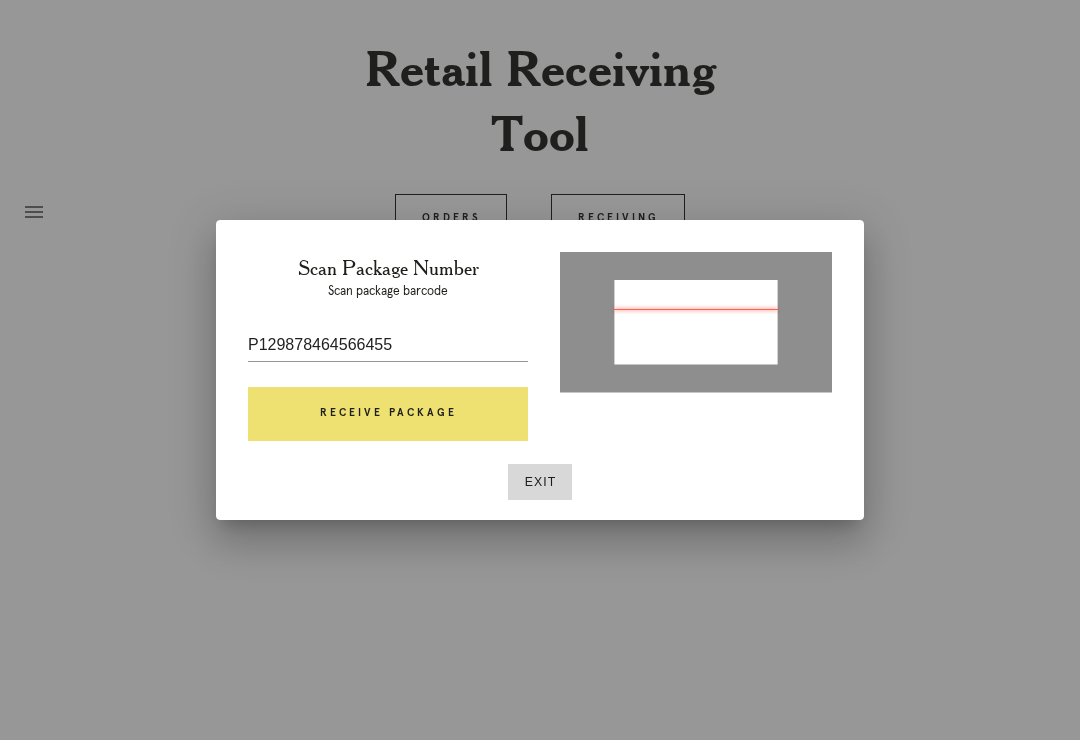 click on "Receive Package" at bounding box center [388, 414] 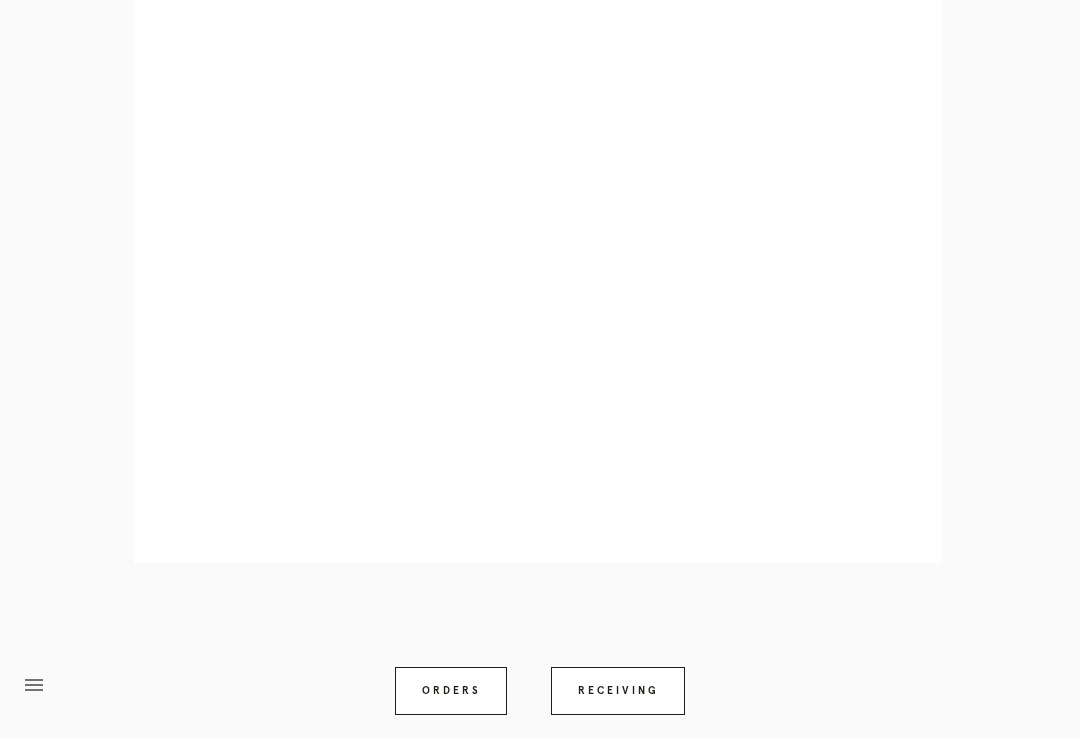 scroll, scrollTop: 858, scrollLeft: 0, axis: vertical 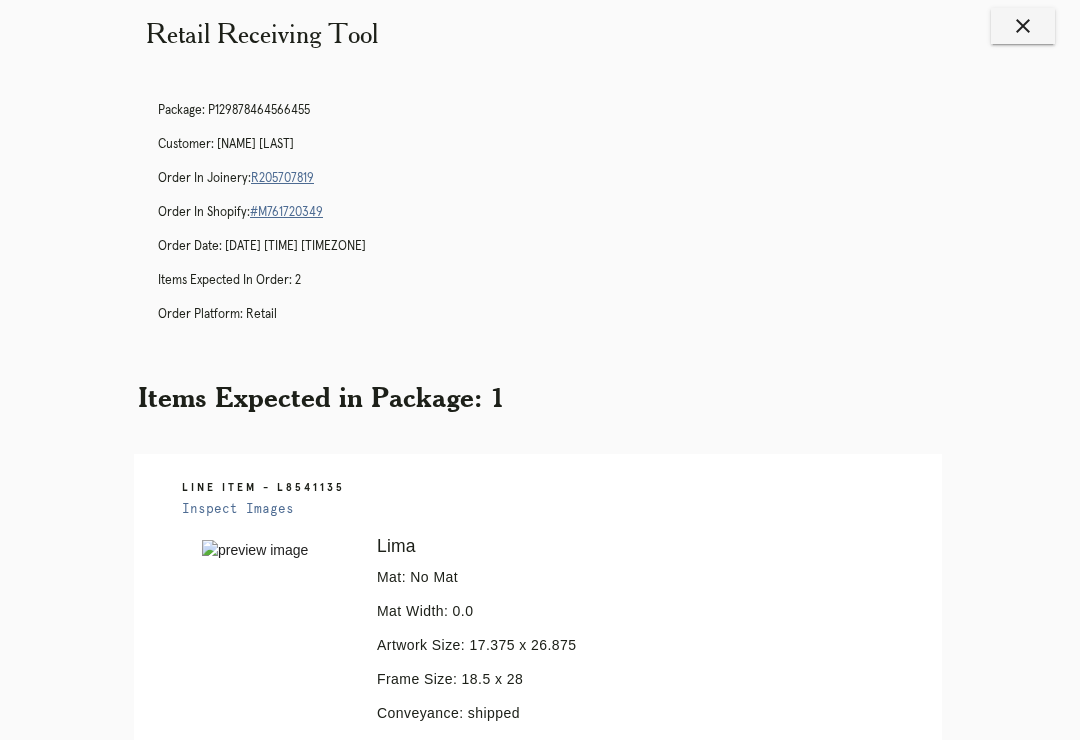 click on "R205707819" at bounding box center [282, 178] 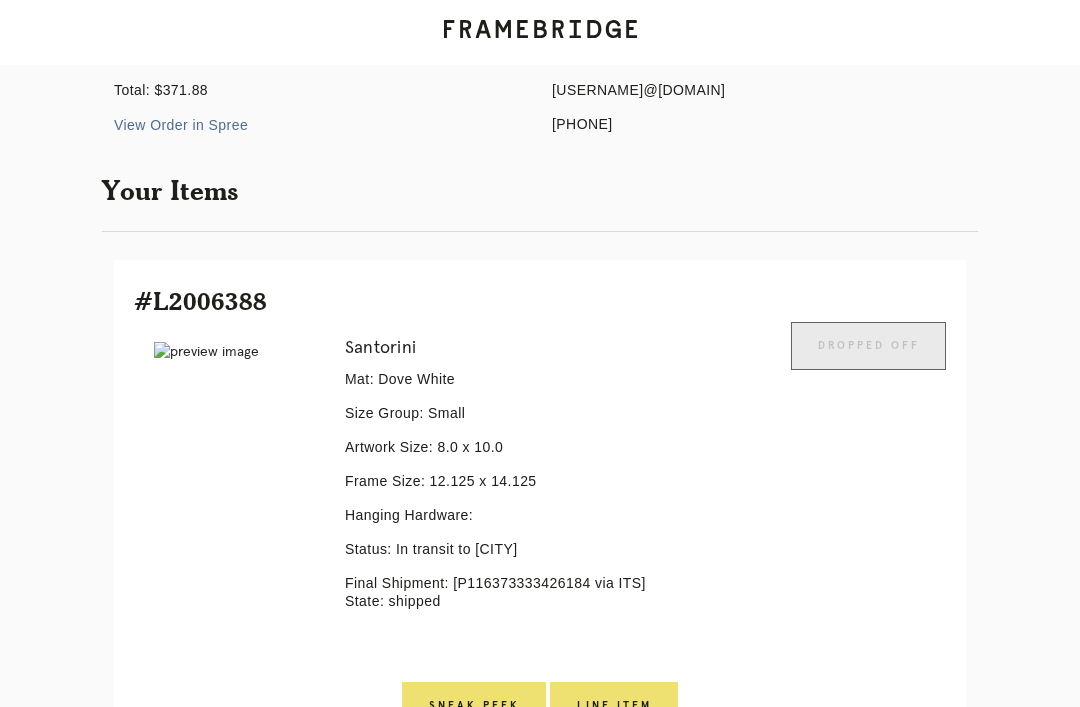 scroll, scrollTop: 0, scrollLeft: 0, axis: both 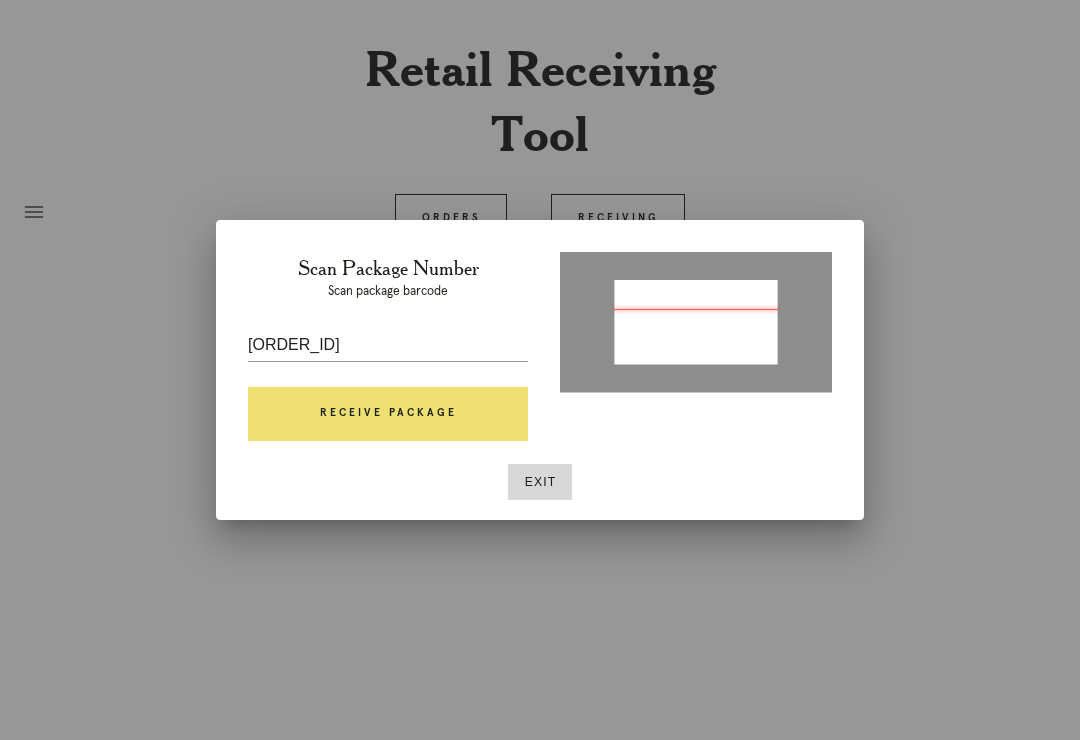 click on "Receive Package" at bounding box center (388, 414) 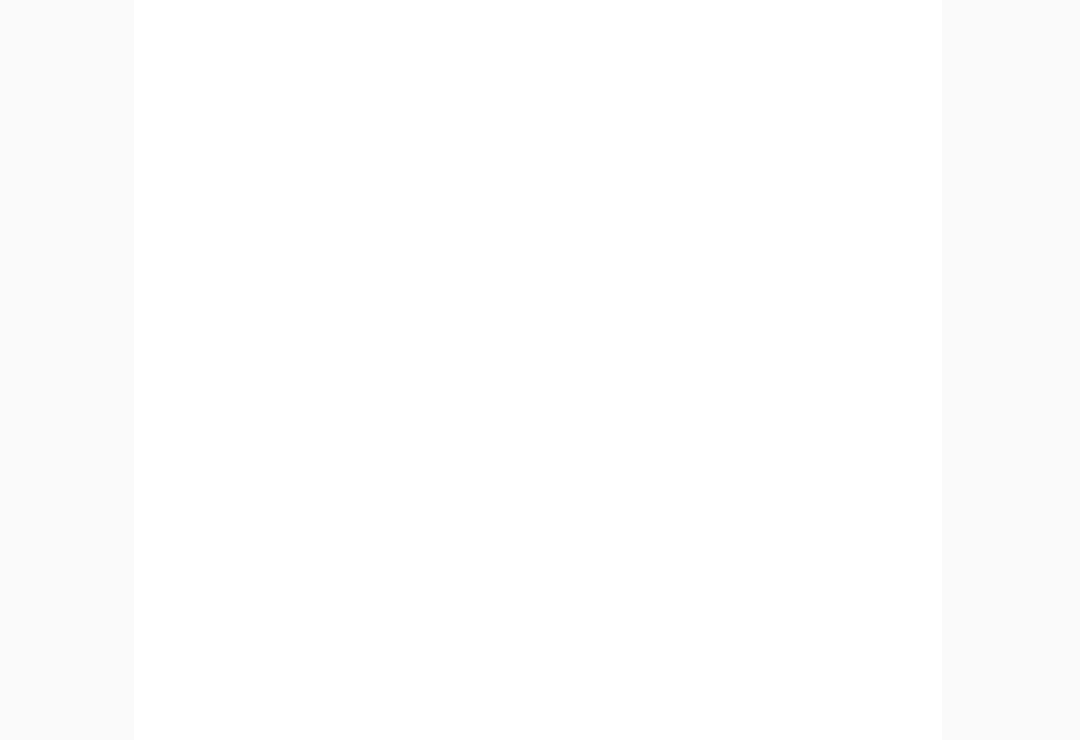 scroll, scrollTop: 928, scrollLeft: 0, axis: vertical 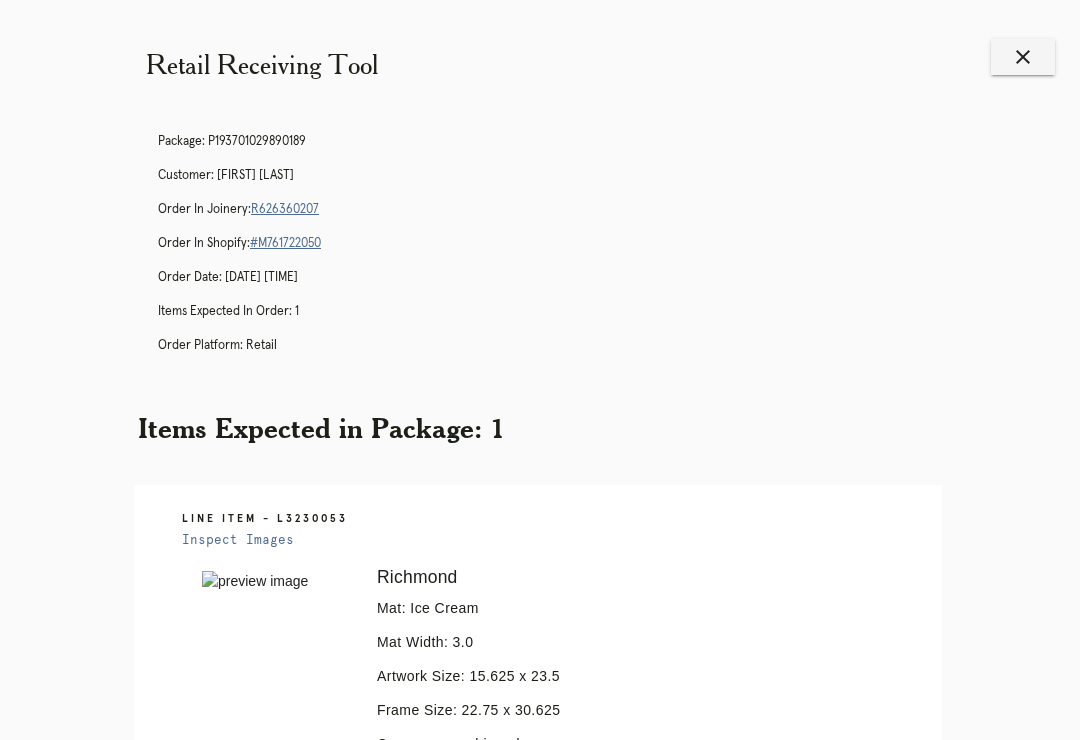 click on "menu
Orders
Receiving" at bounding box center (540, 1182) 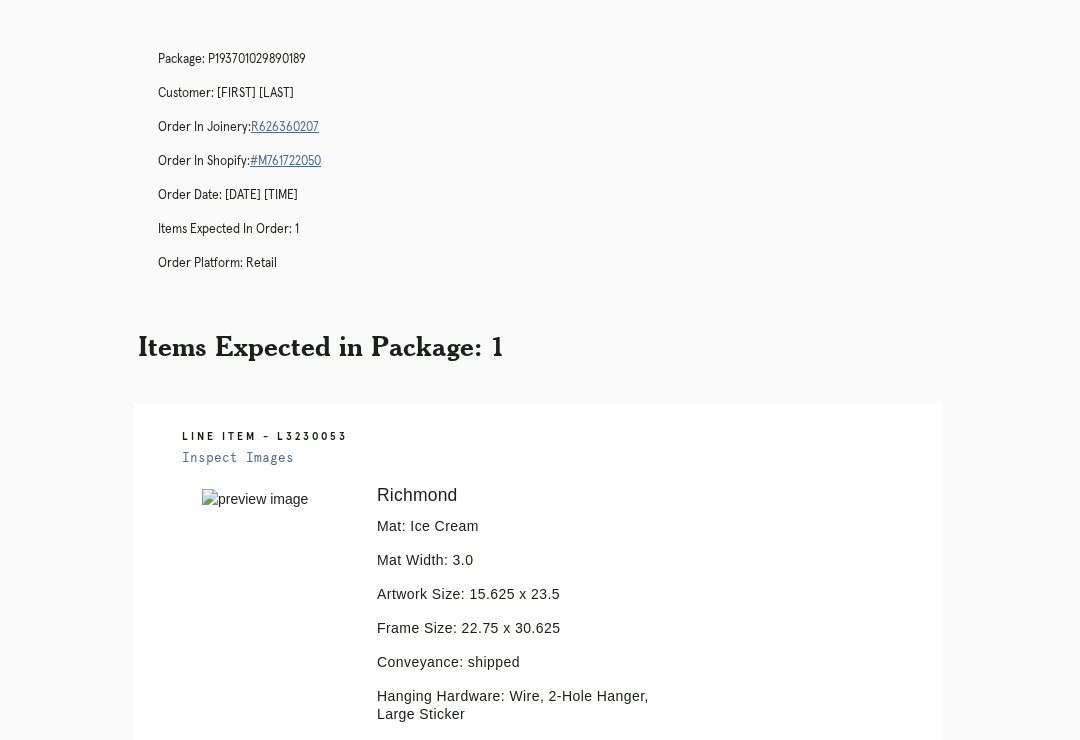 scroll, scrollTop: 0, scrollLeft: 0, axis: both 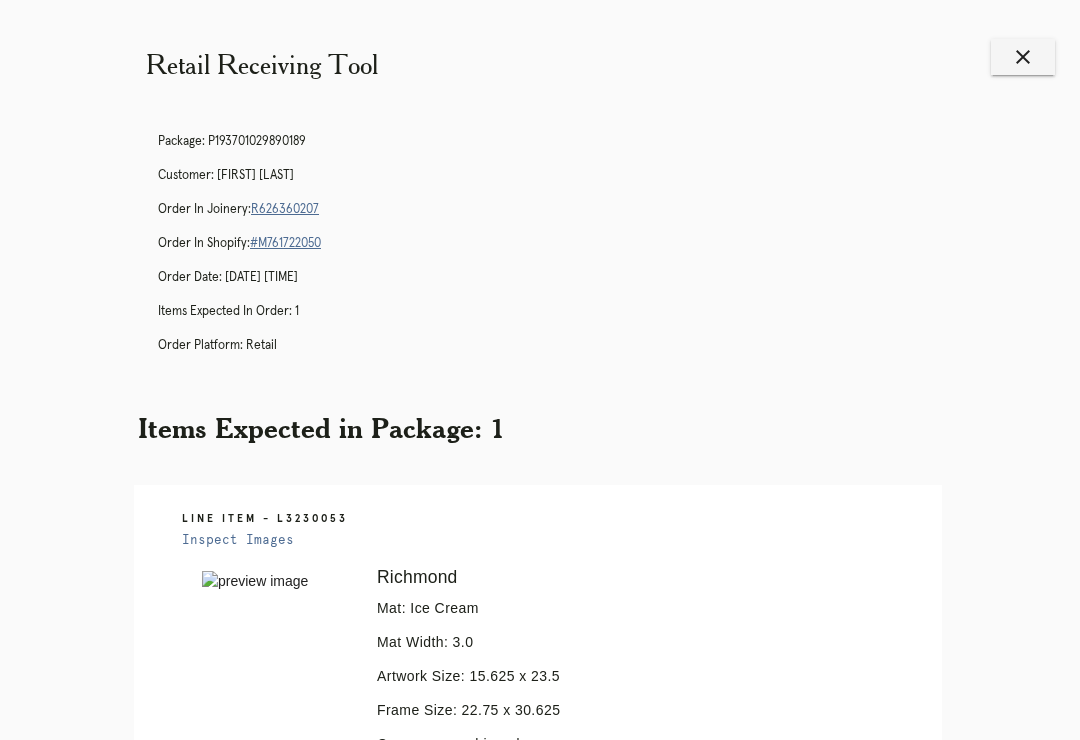 click on "close" at bounding box center [1023, 57] 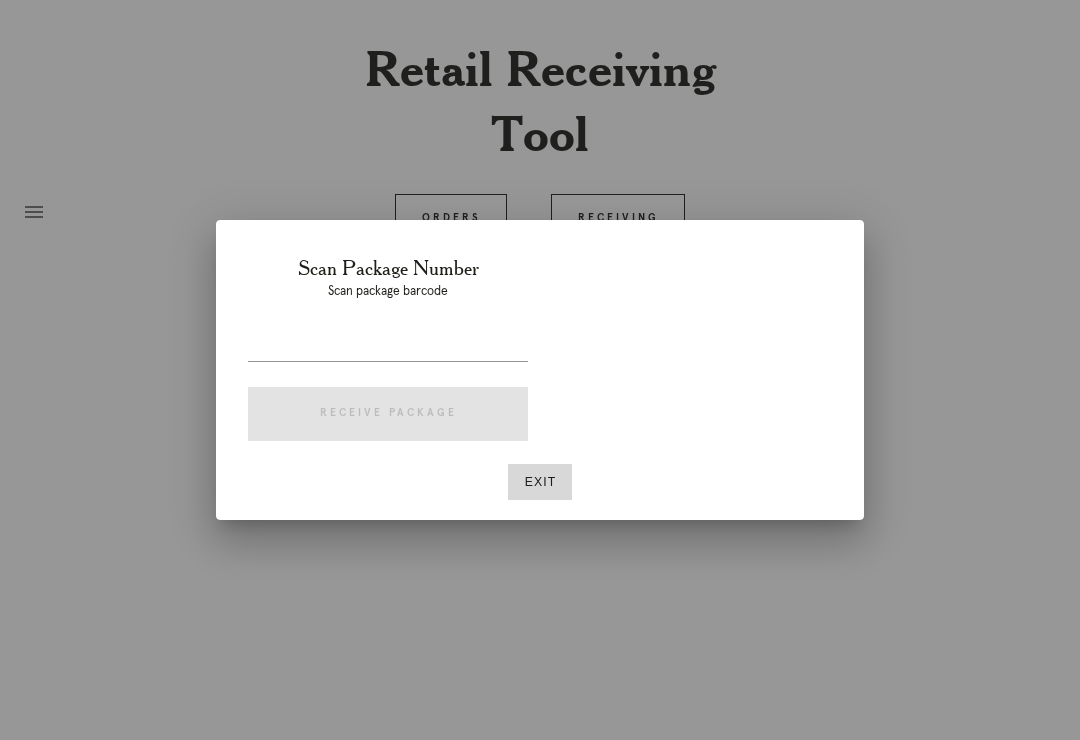 scroll, scrollTop: 0, scrollLeft: 0, axis: both 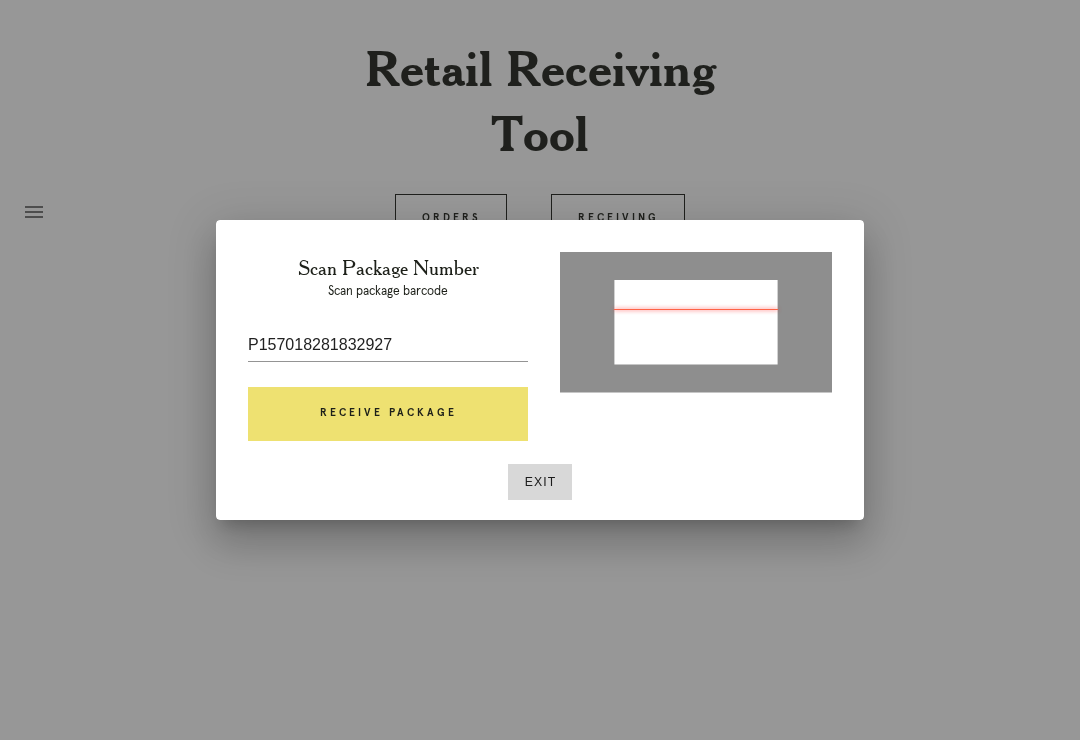 click on "Receive Package" at bounding box center [388, 414] 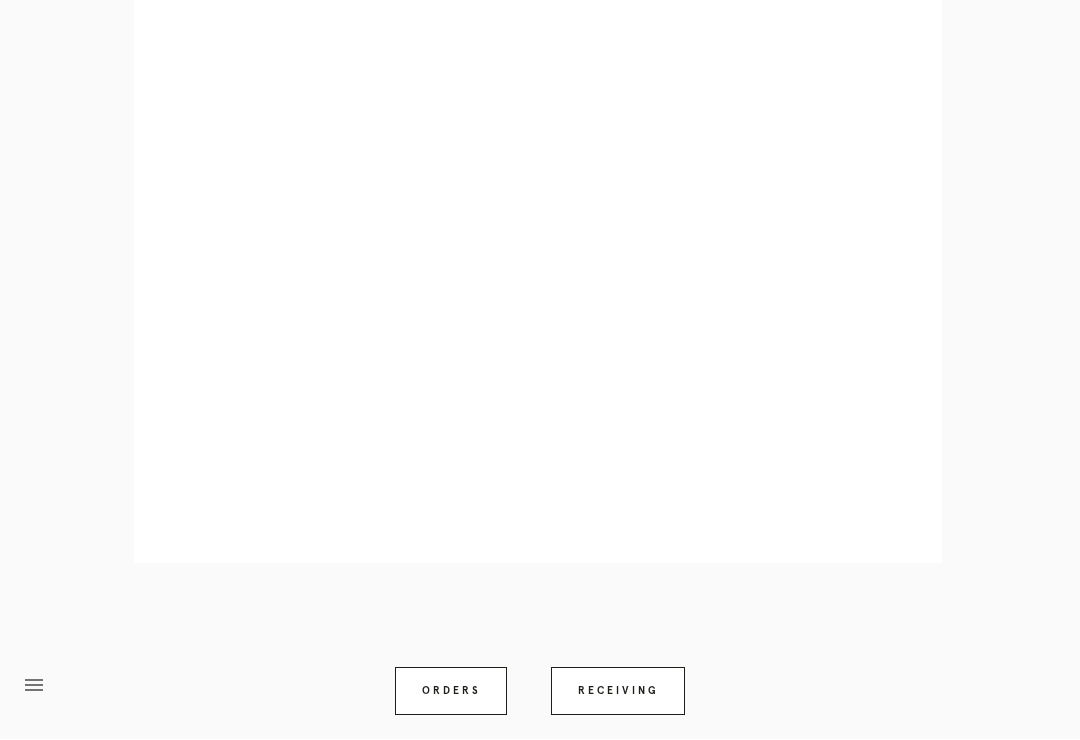 scroll, scrollTop: 1048, scrollLeft: 0, axis: vertical 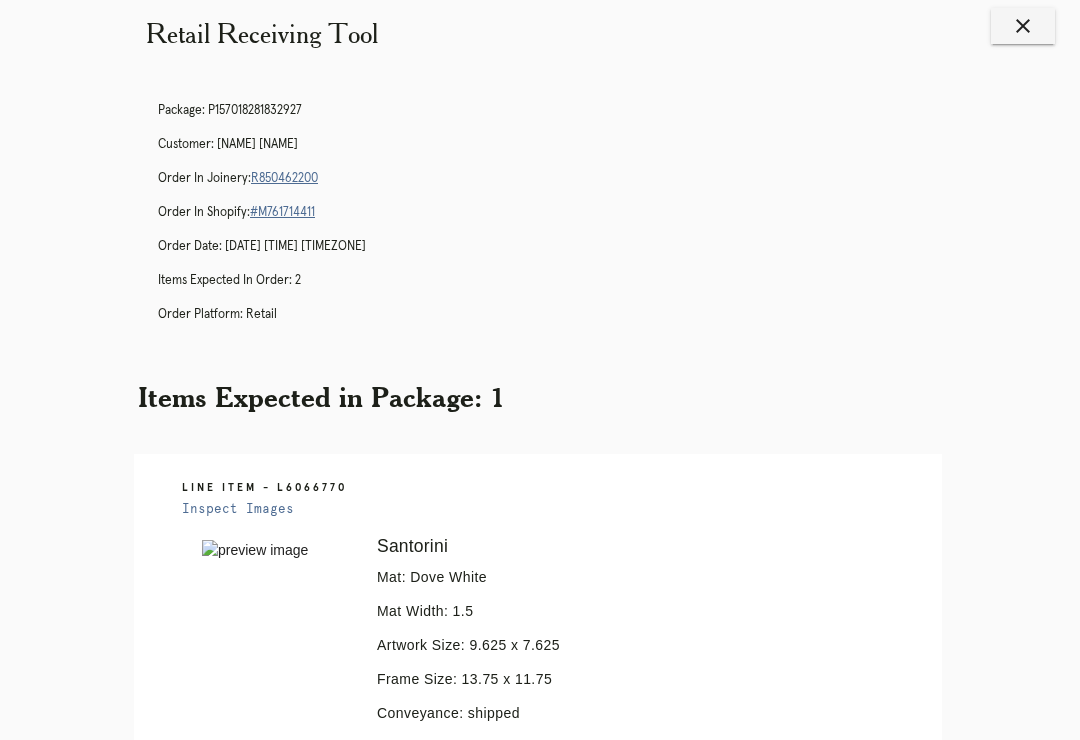 click on "R850462200" at bounding box center (284, 178) 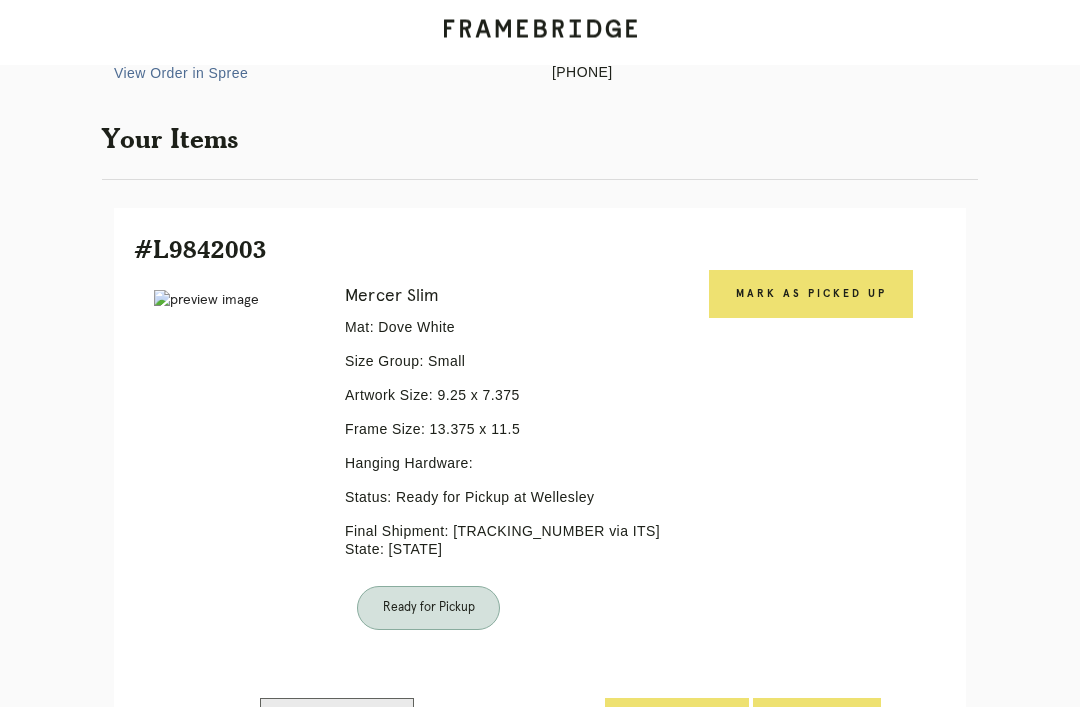 scroll, scrollTop: 251, scrollLeft: 0, axis: vertical 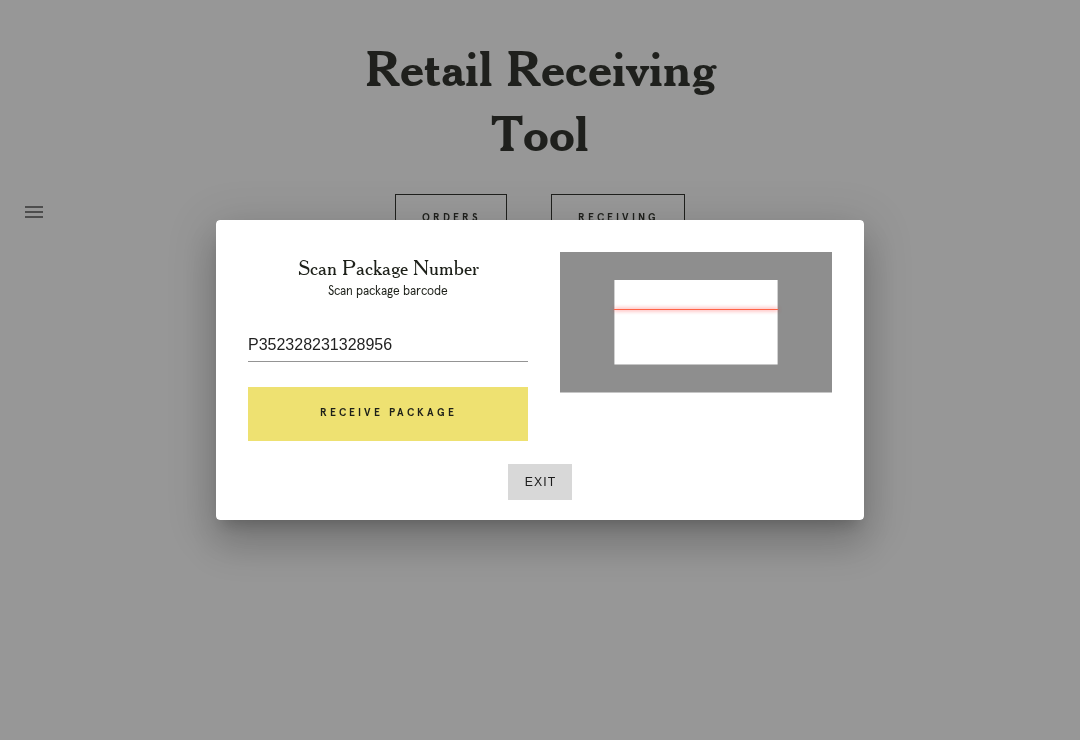 click on "Receive Package" at bounding box center [388, 414] 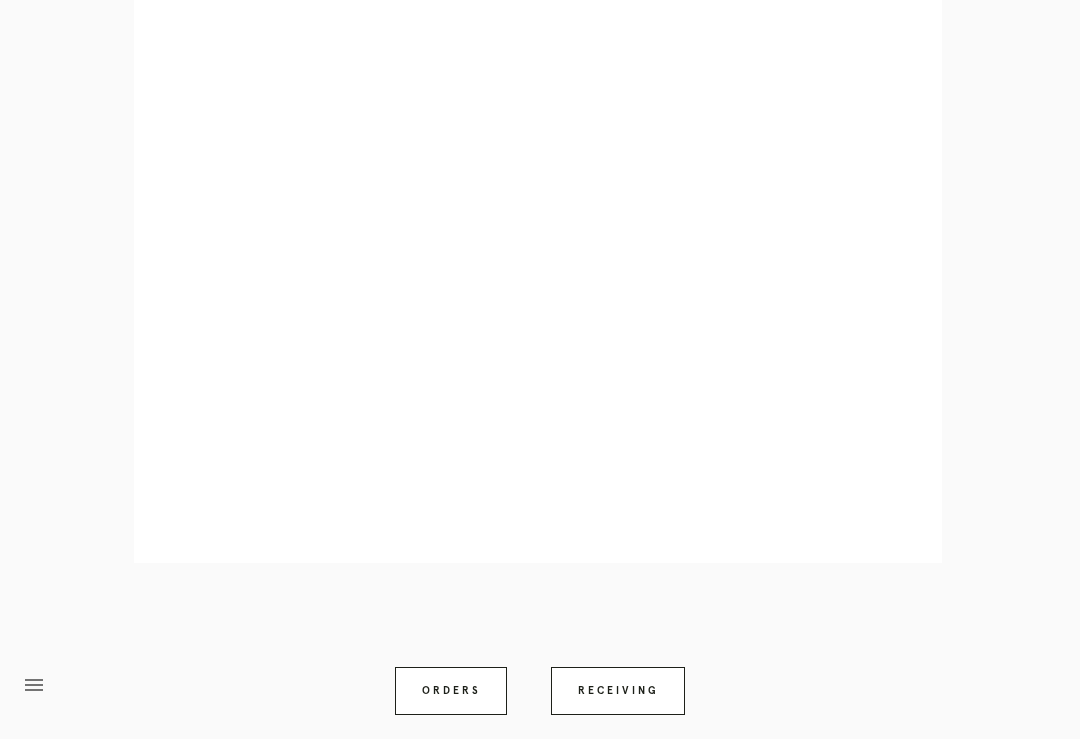 scroll, scrollTop: 928, scrollLeft: 0, axis: vertical 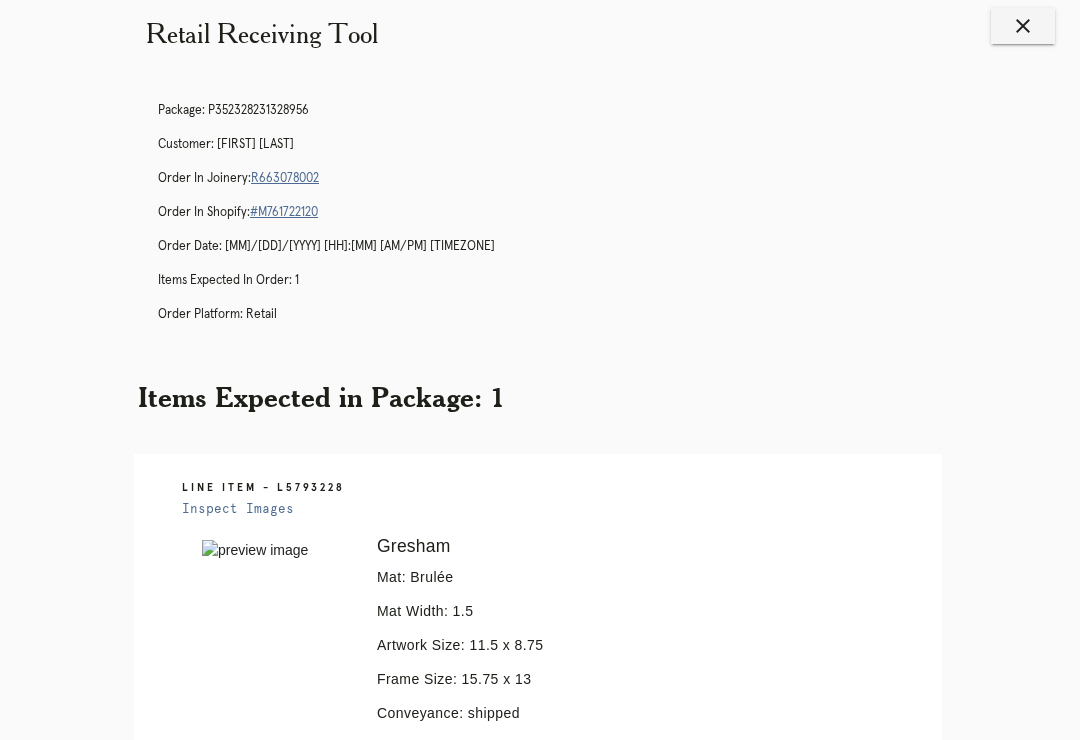 click on "close" at bounding box center [1023, 26] 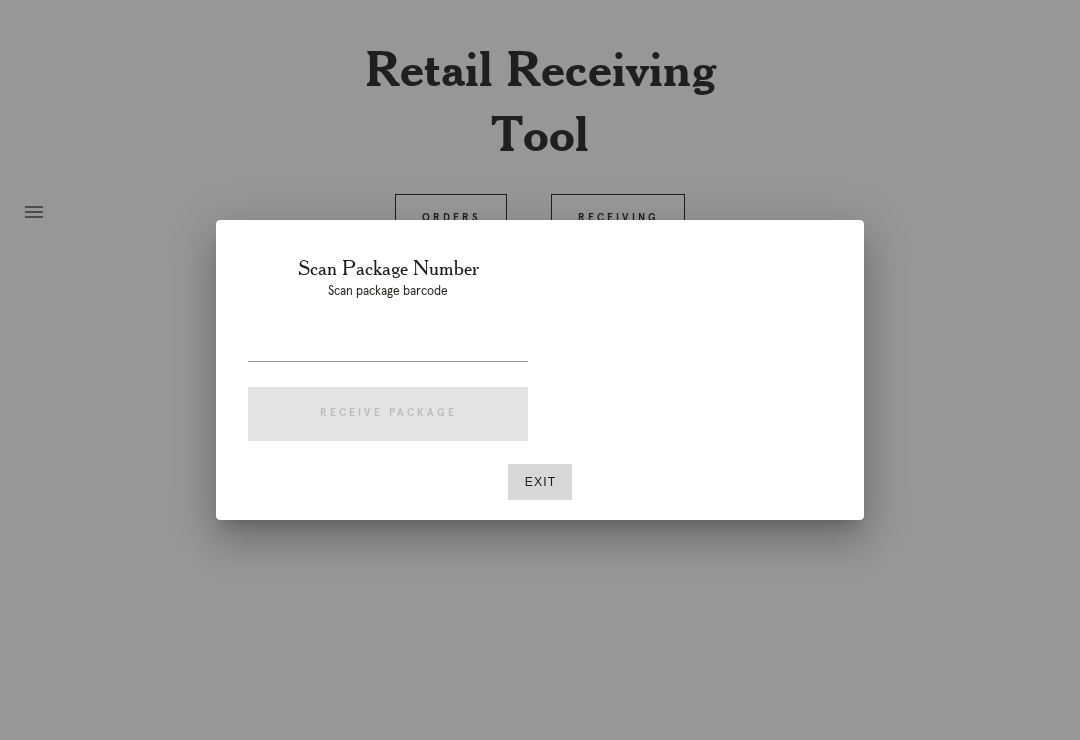 scroll, scrollTop: 31, scrollLeft: 0, axis: vertical 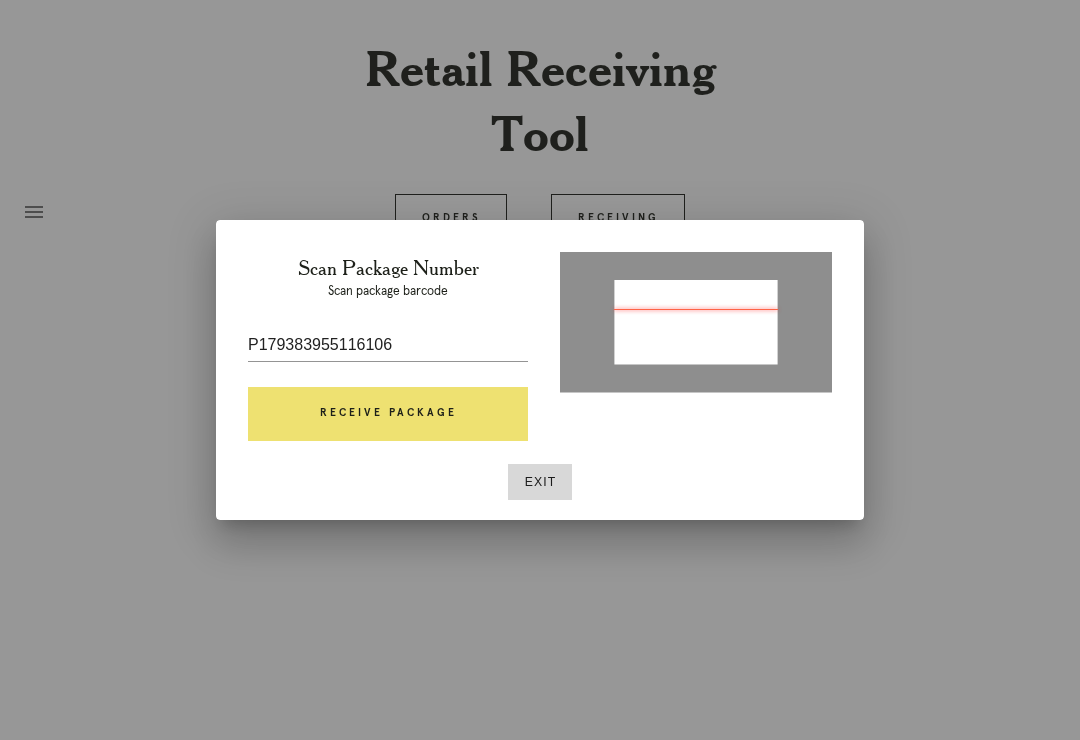 click on "Receive Package" at bounding box center [388, 414] 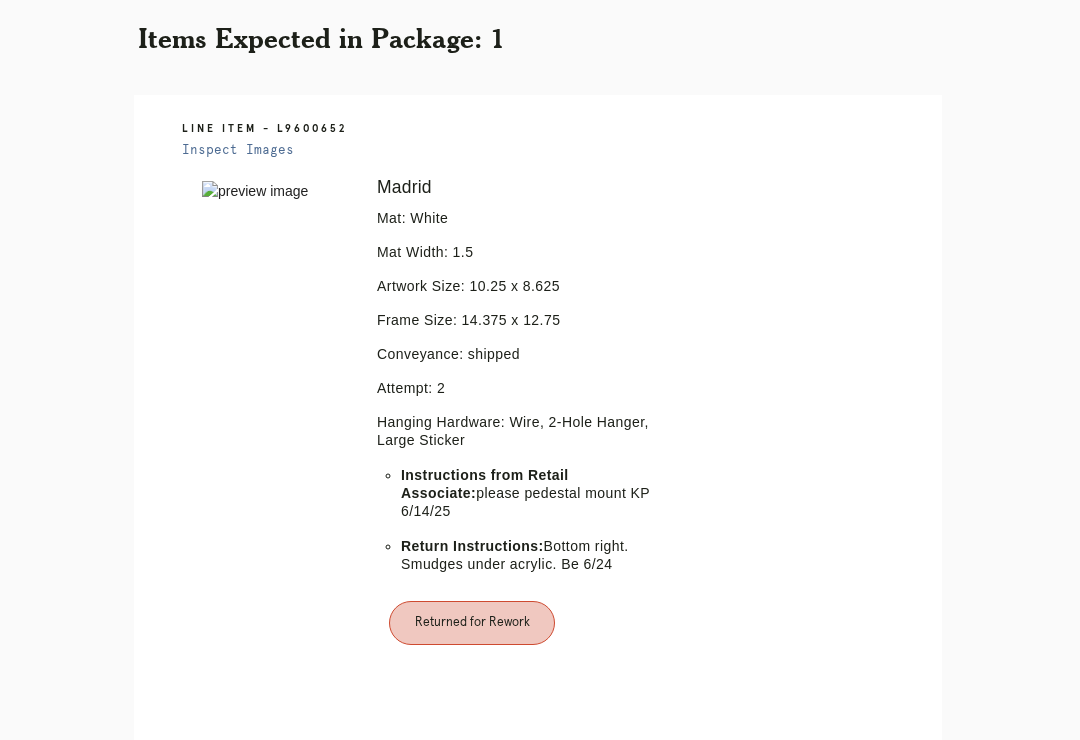 scroll, scrollTop: 392, scrollLeft: 0, axis: vertical 